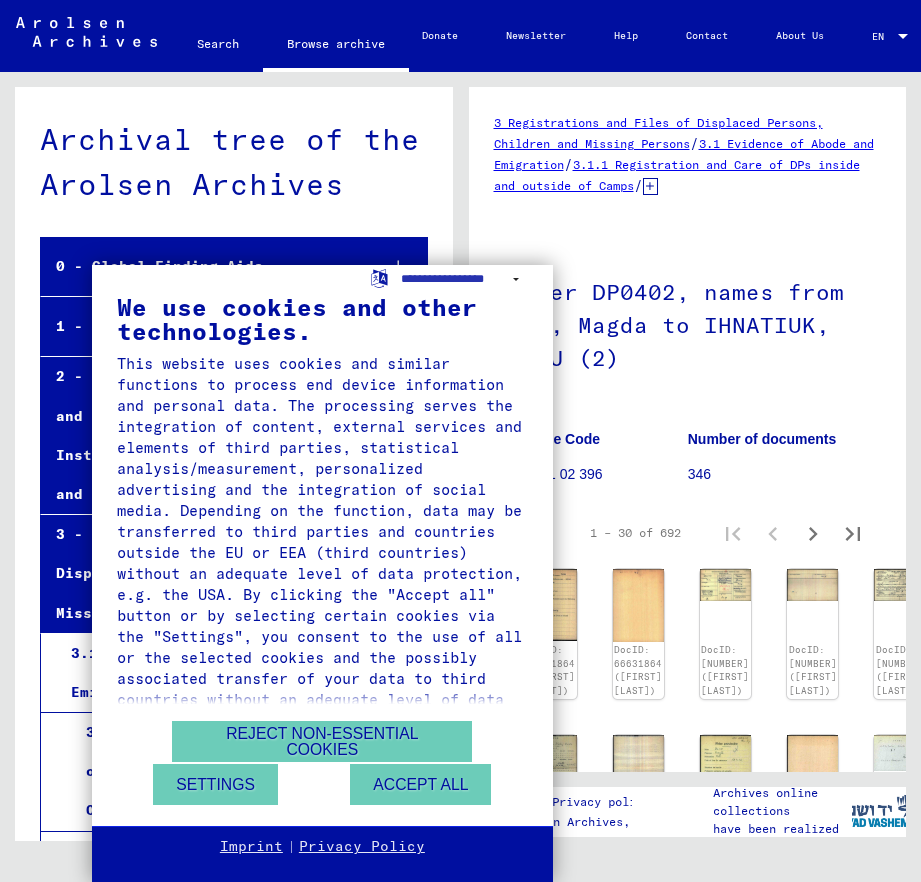 scroll, scrollTop: 0, scrollLeft: 0, axis: both 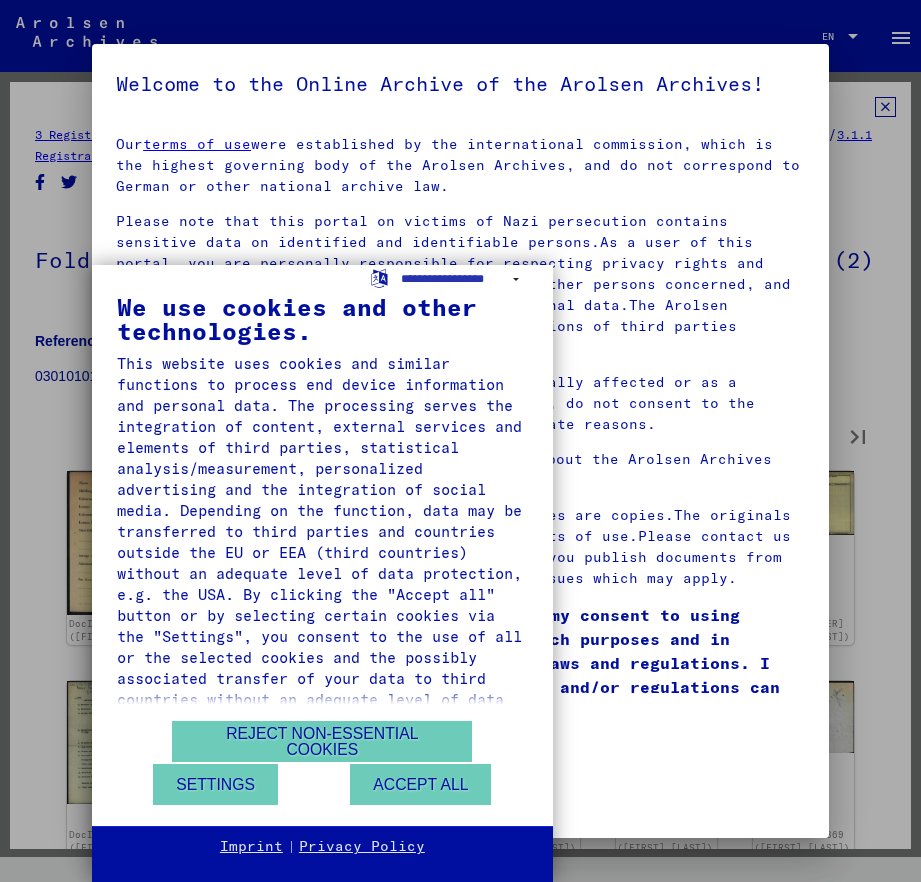 type on "*" 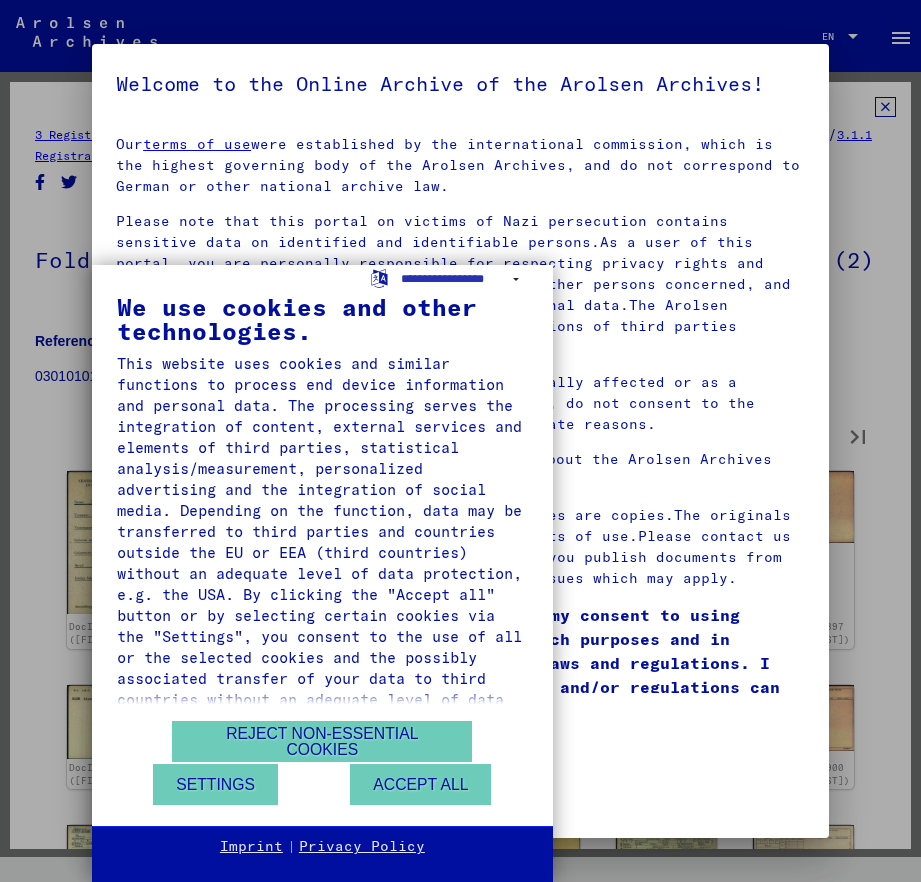type on "*" 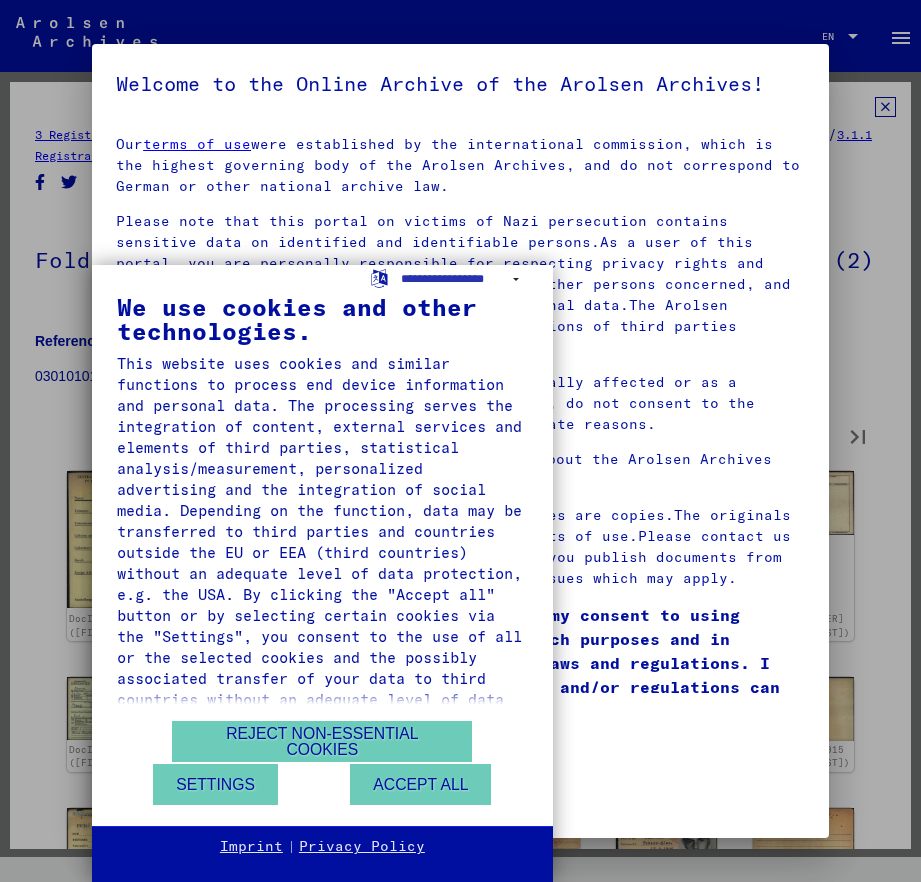 type on "*" 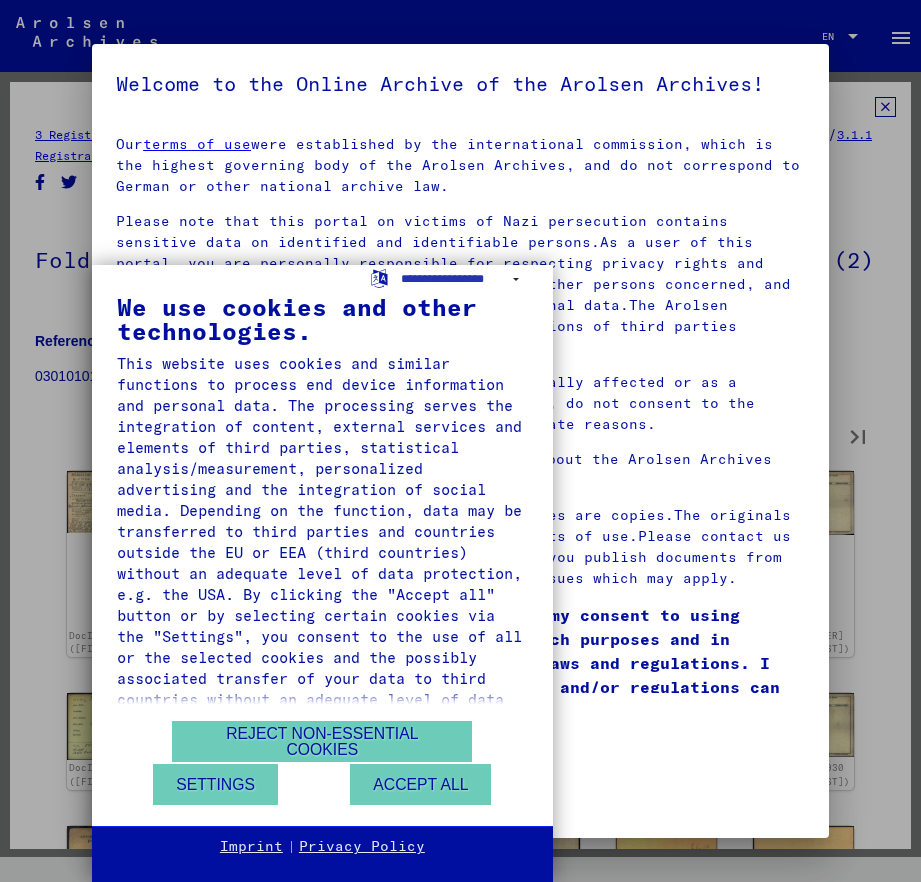 type on "*" 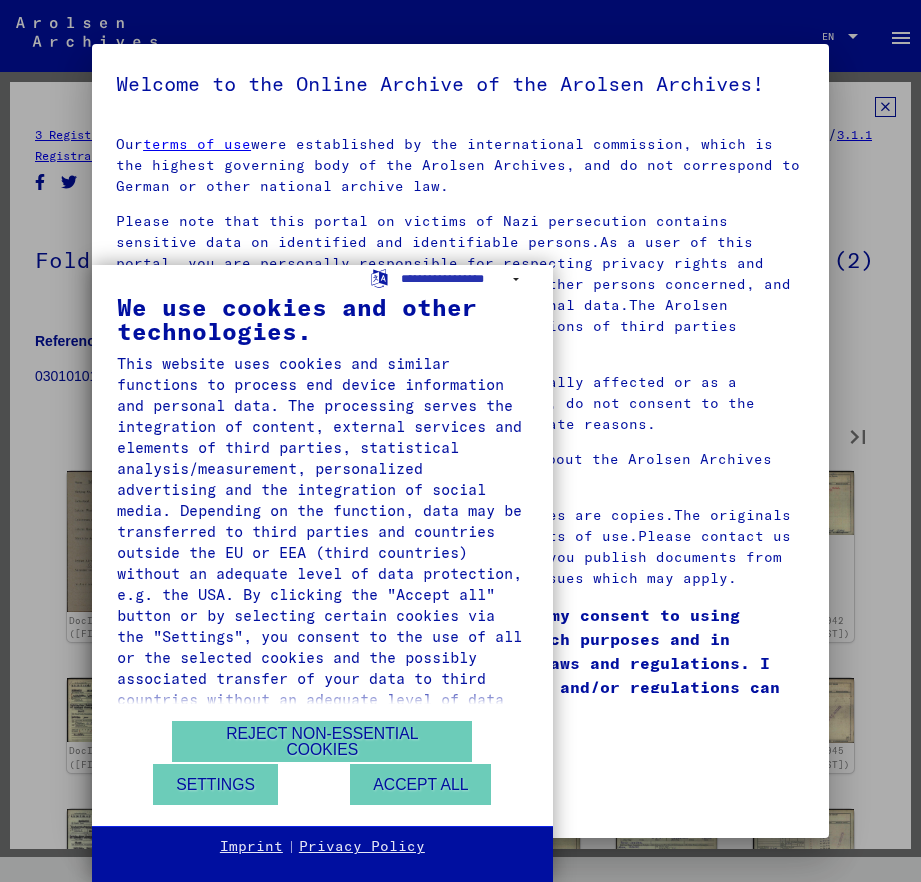 type on "*" 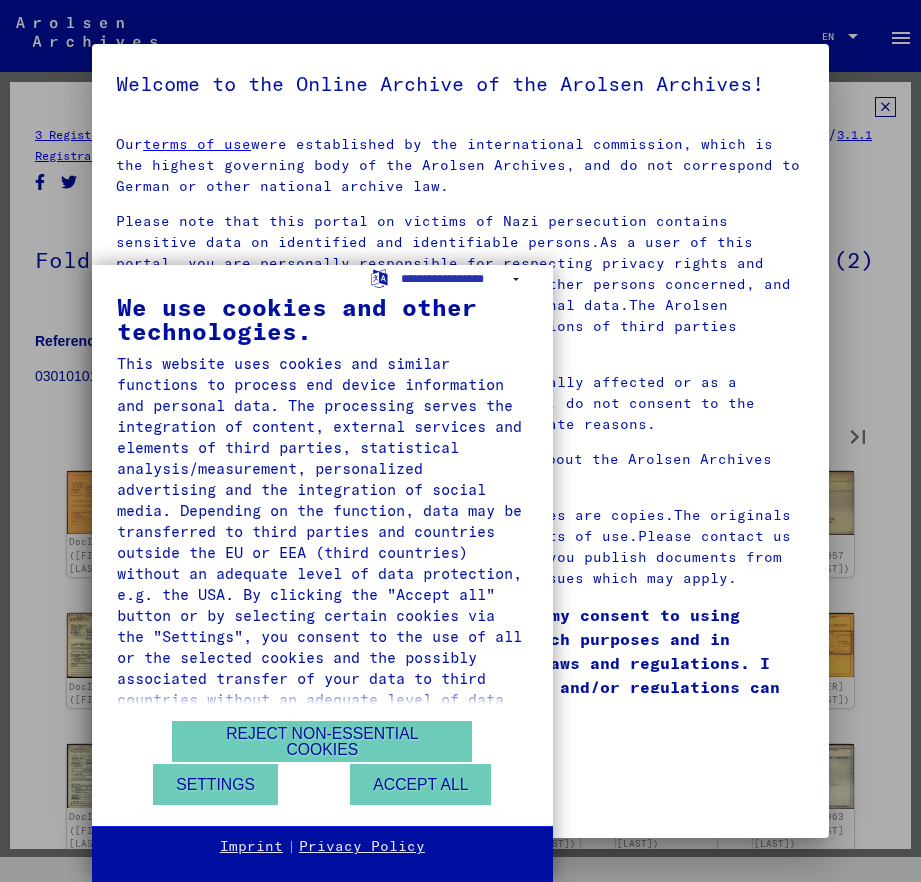 type on "*" 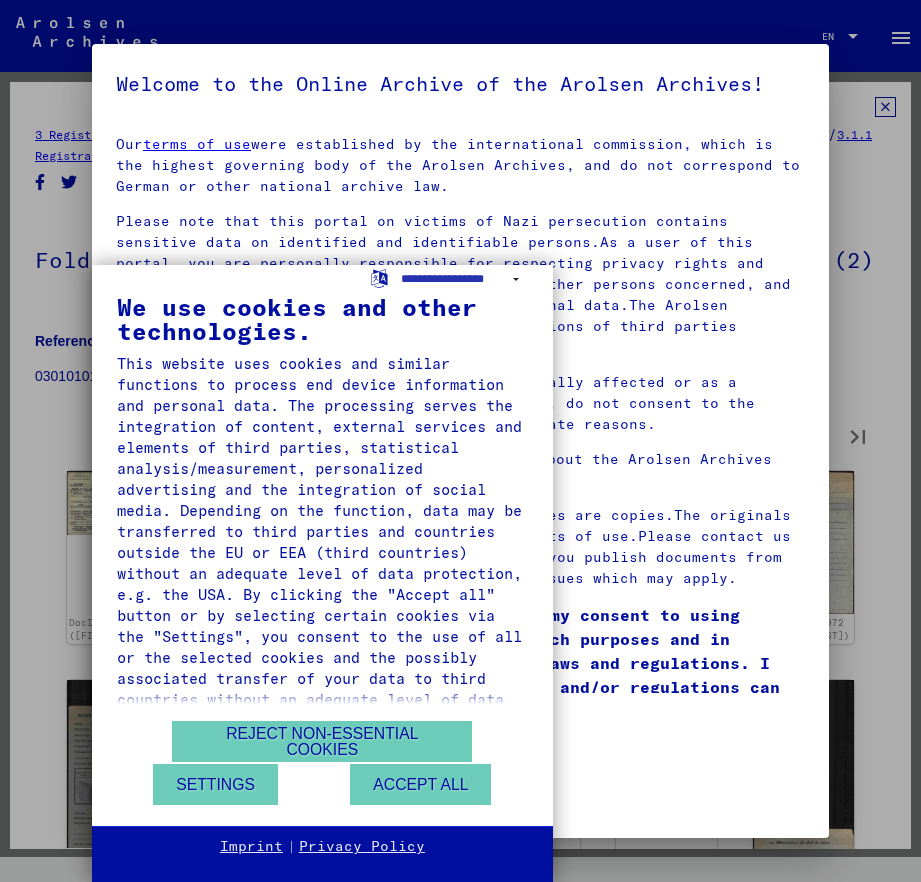 type on "*" 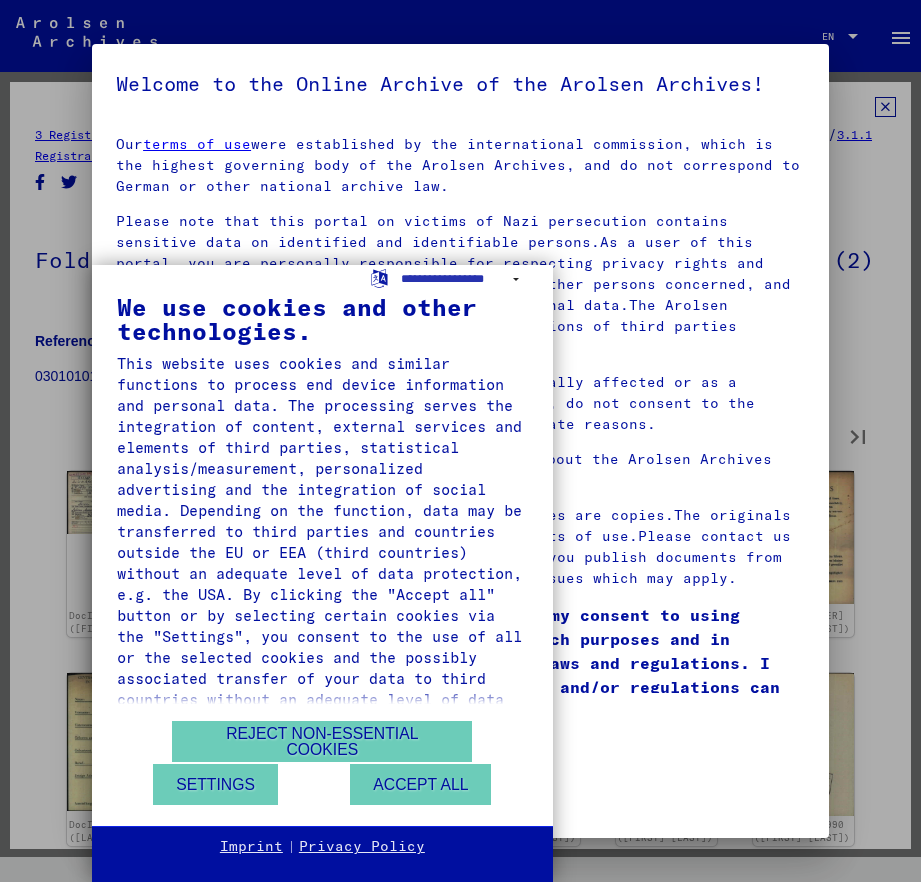 type on "**" 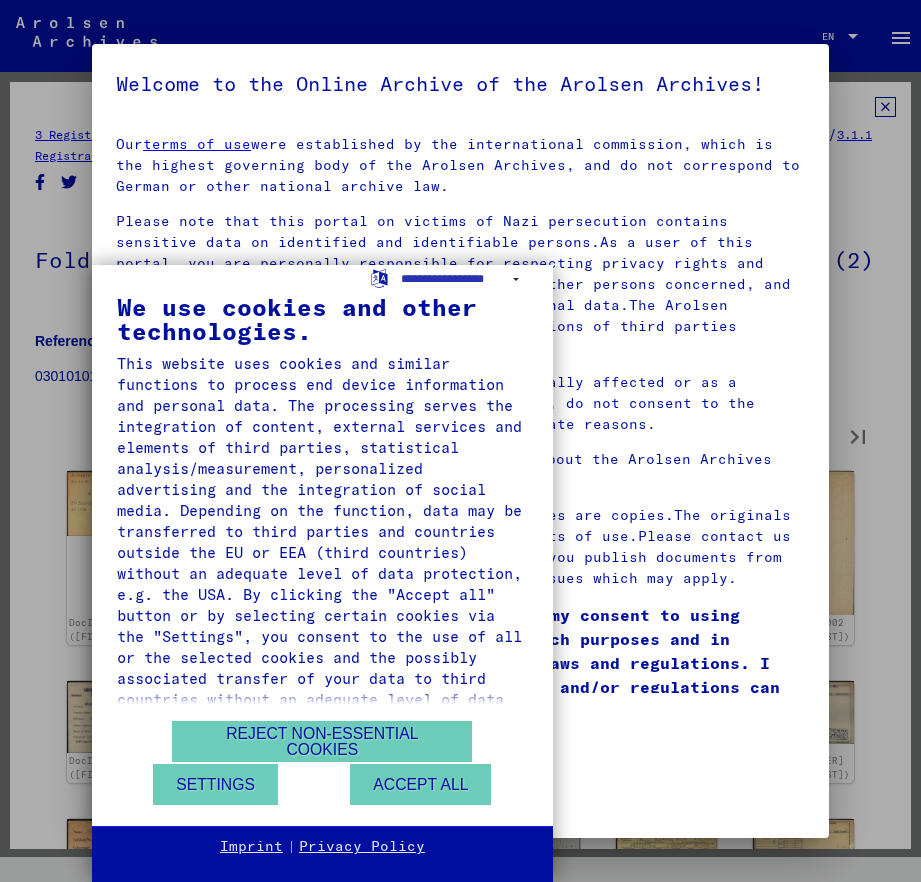 type on "**" 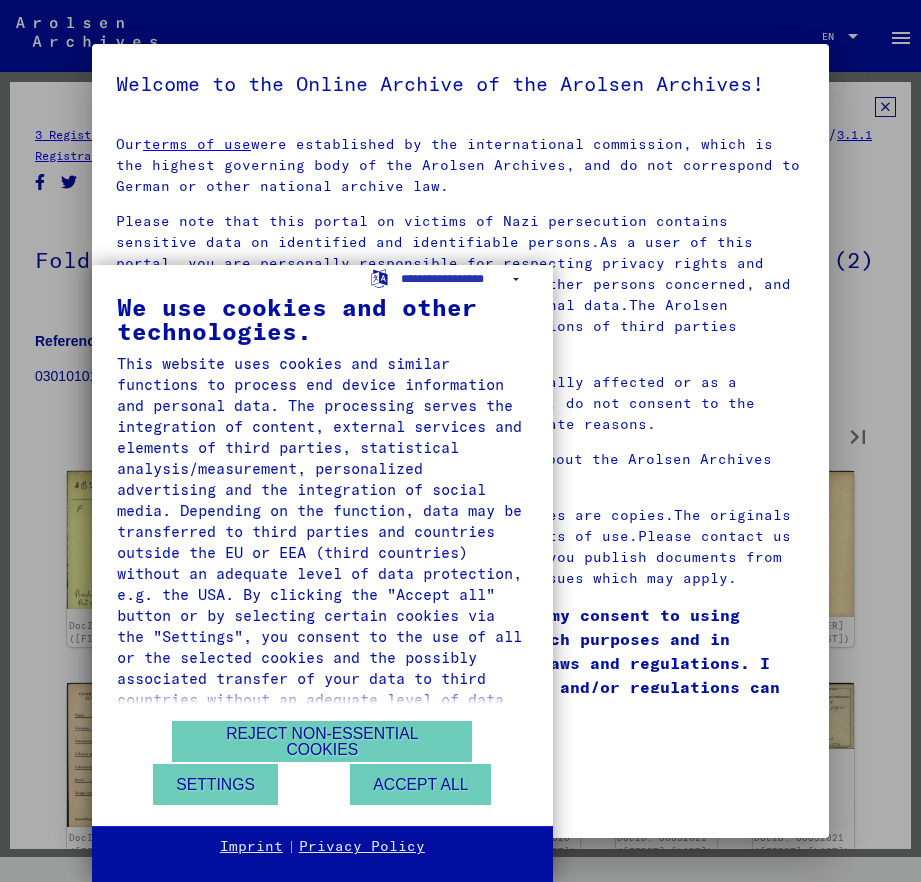 type on "**" 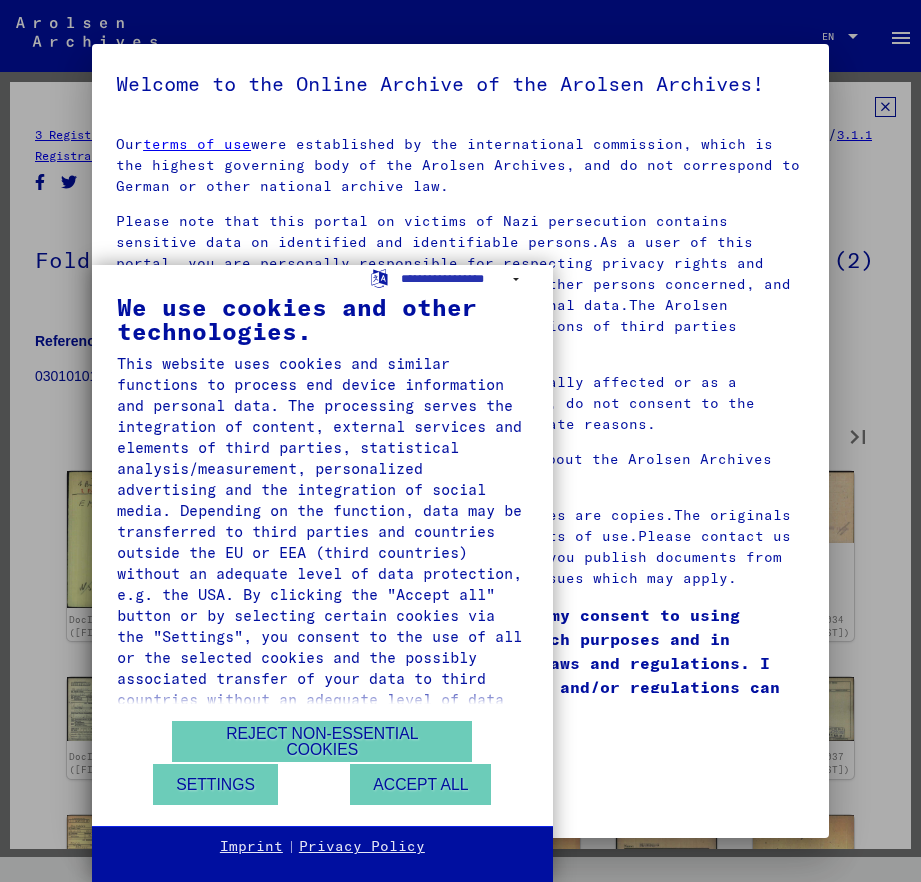 type on "**" 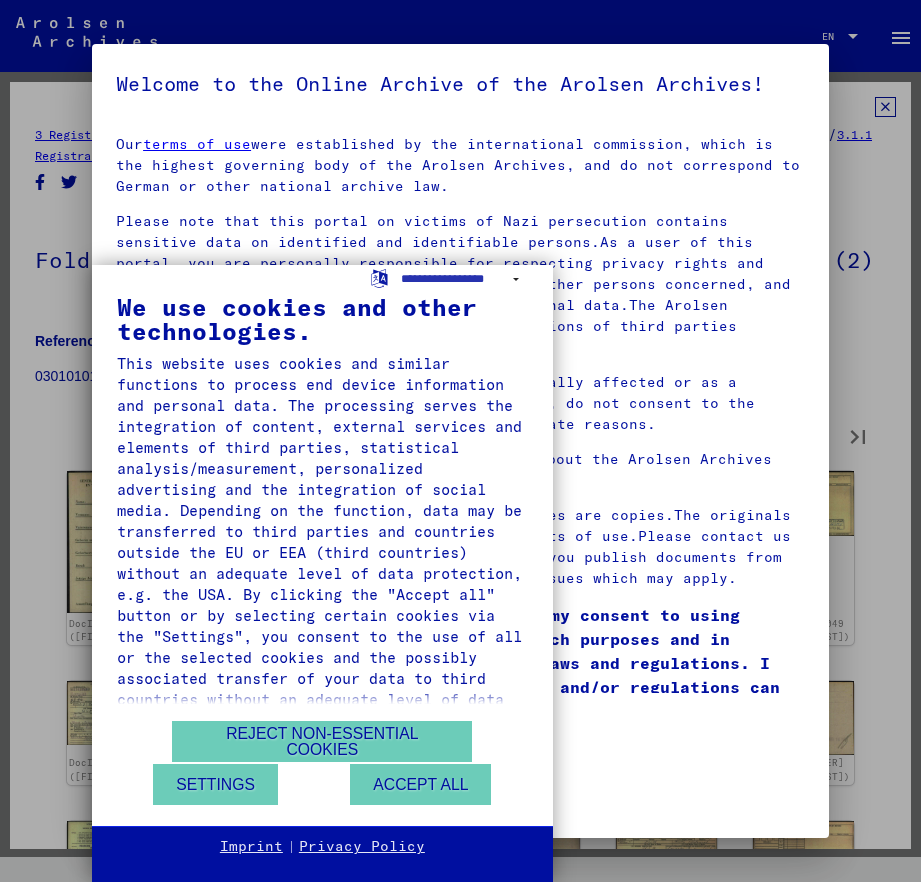 type on "**" 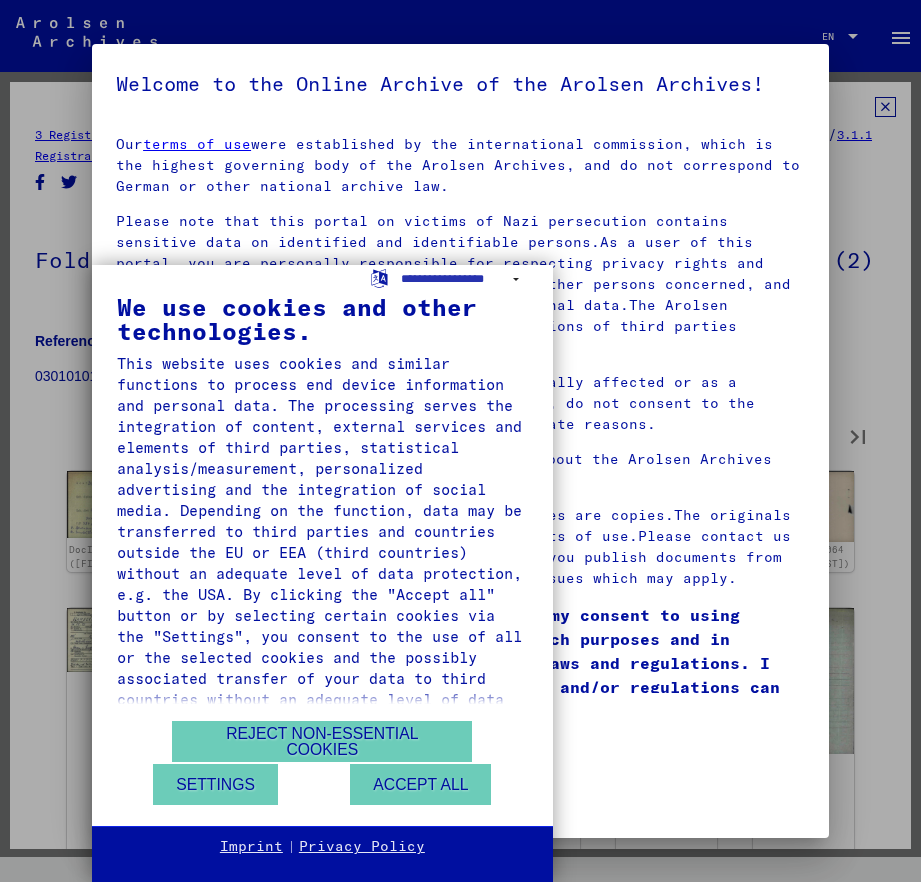 type on "**" 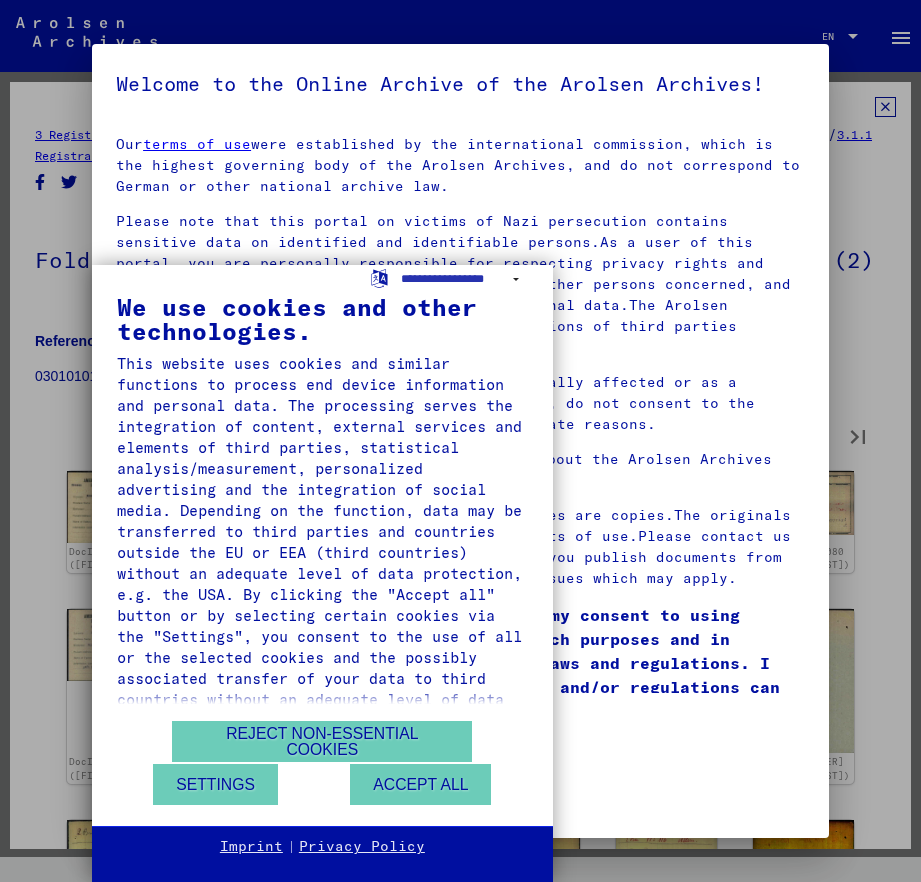type on "**" 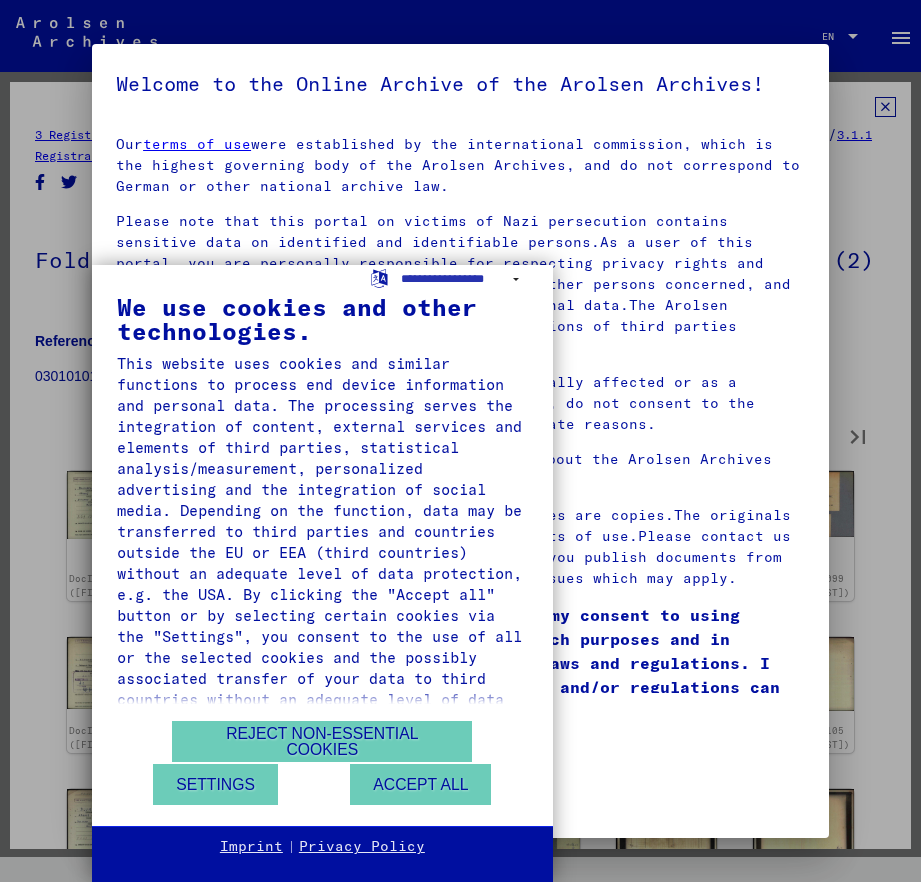 type on "**" 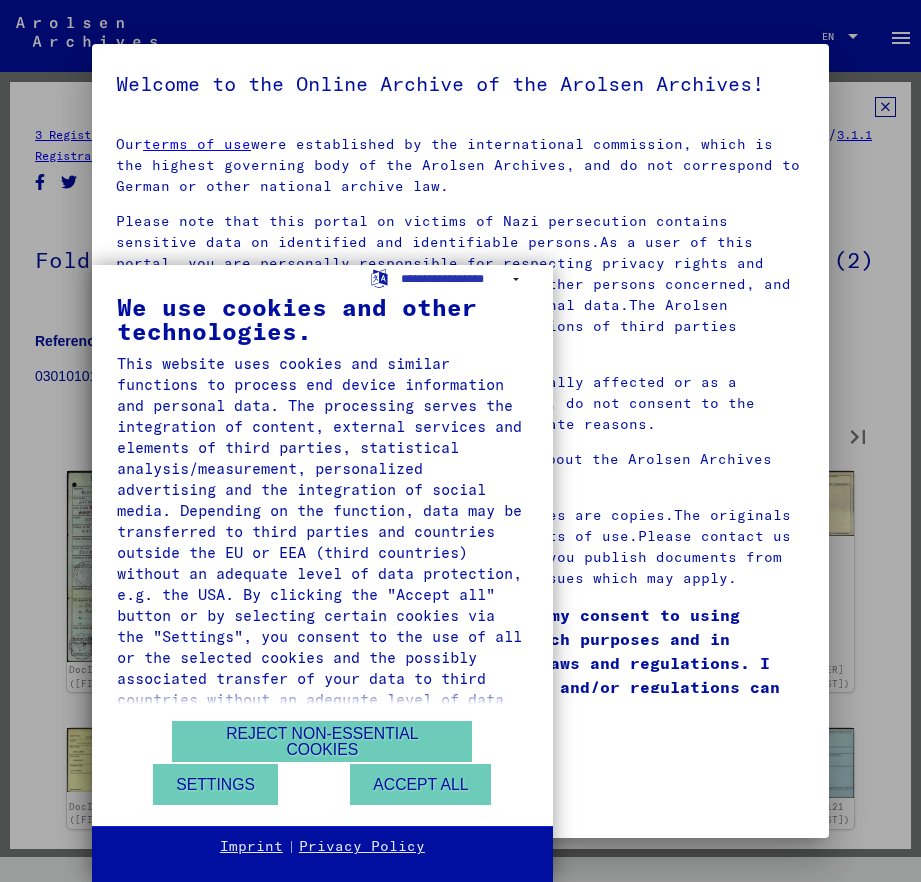type on "**" 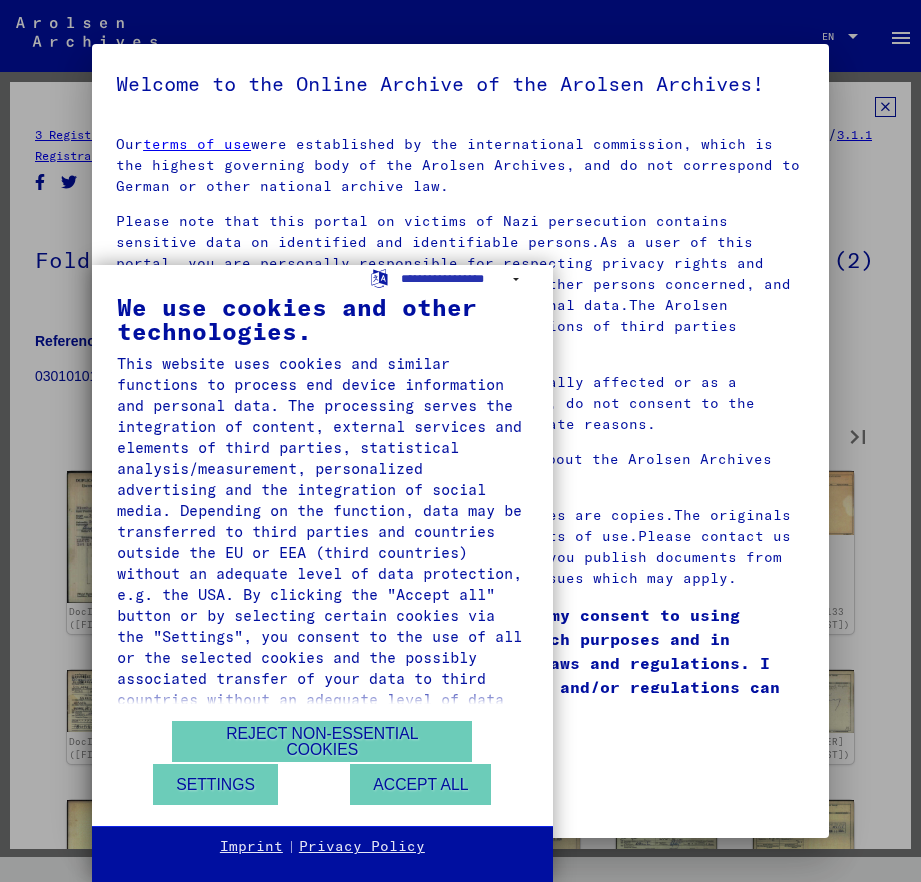 type on "**" 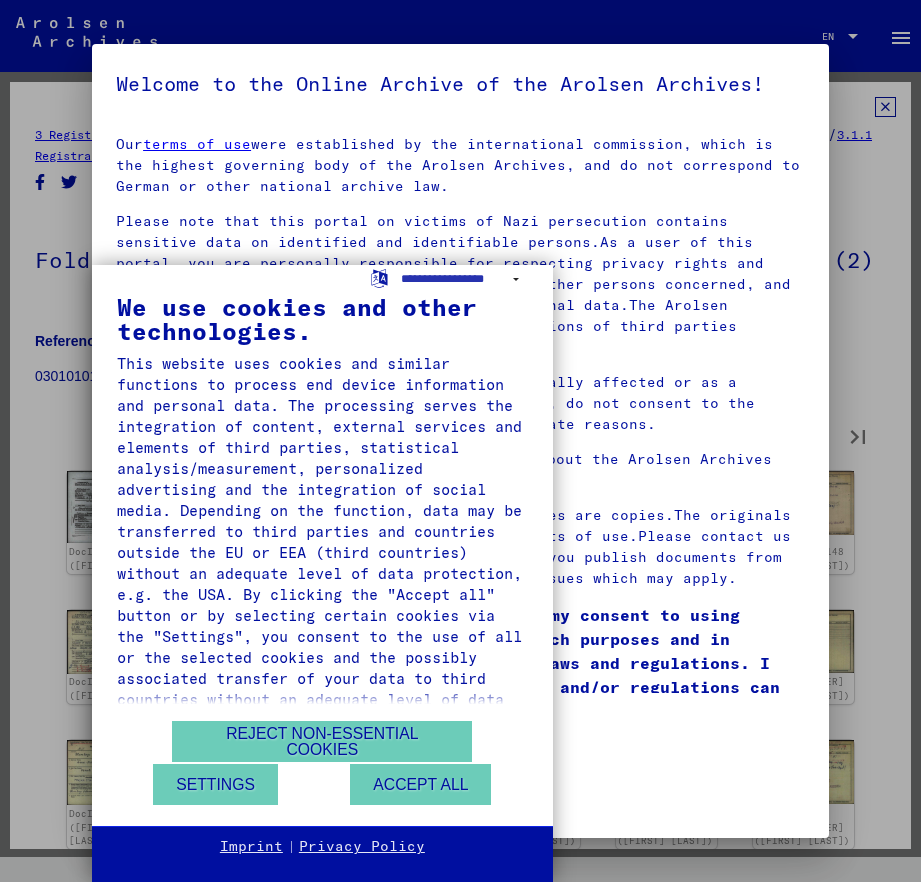 type on "**" 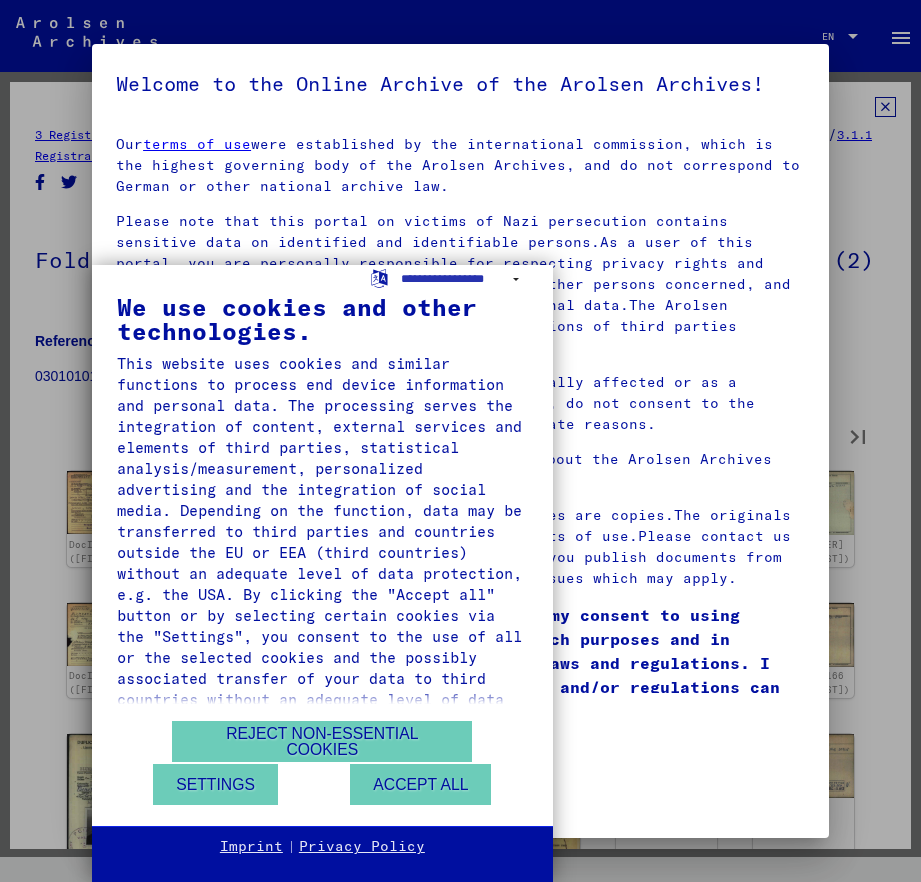 type on "**" 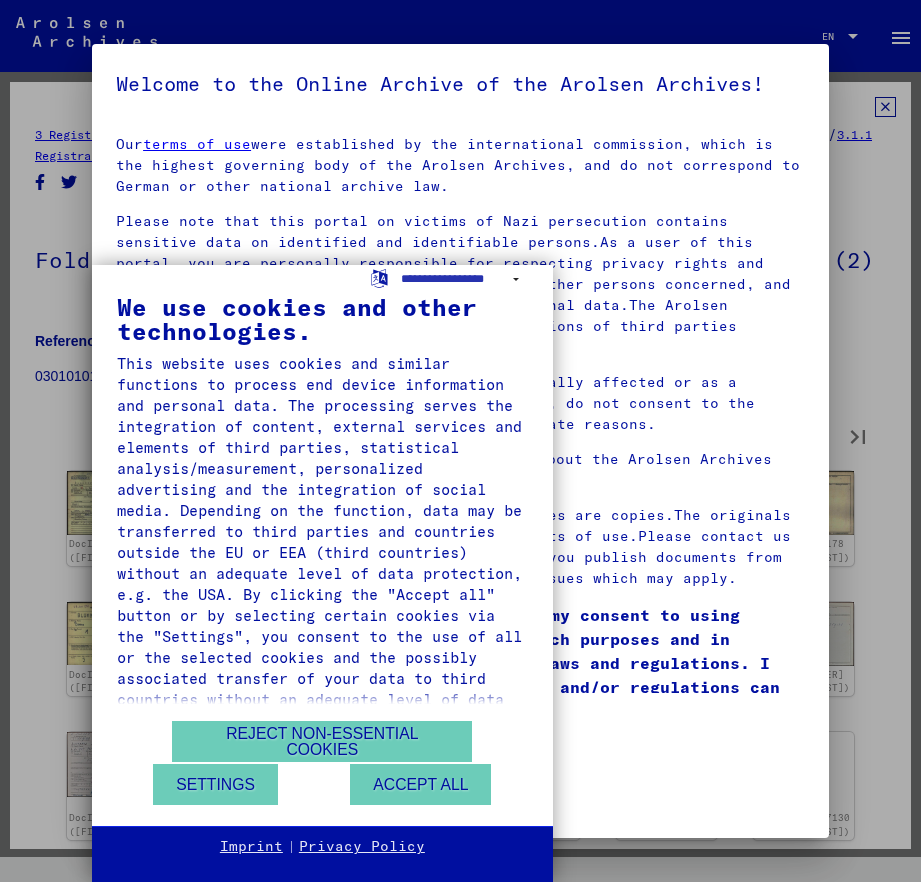 type on "**" 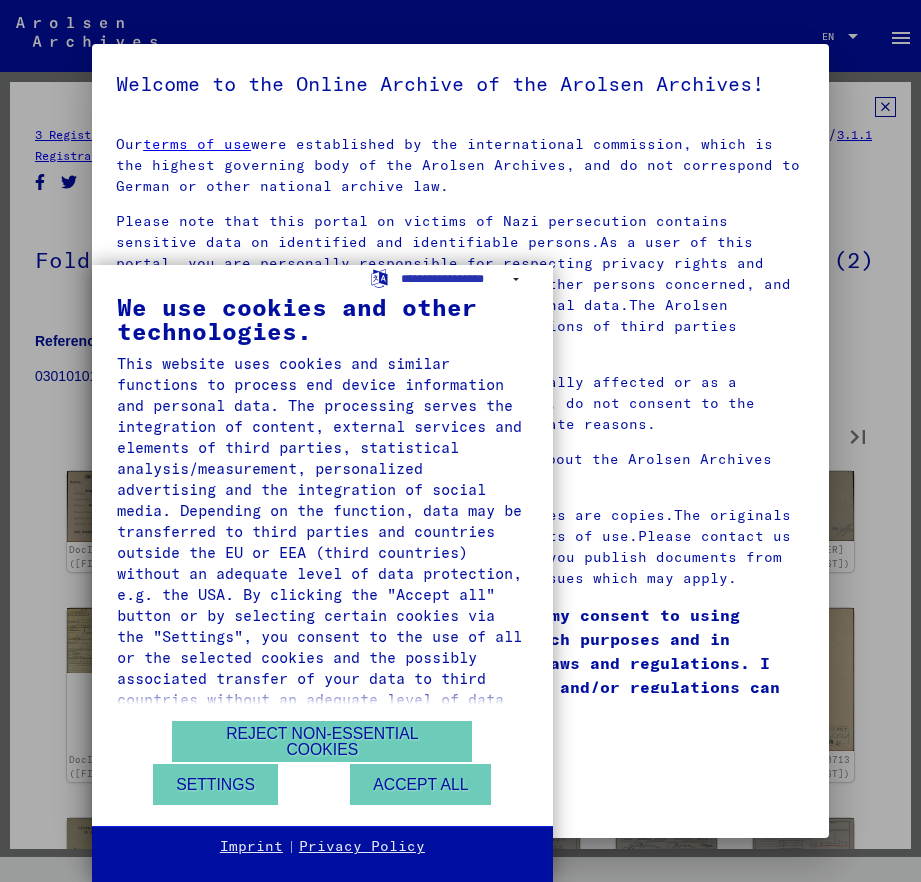 type on "**" 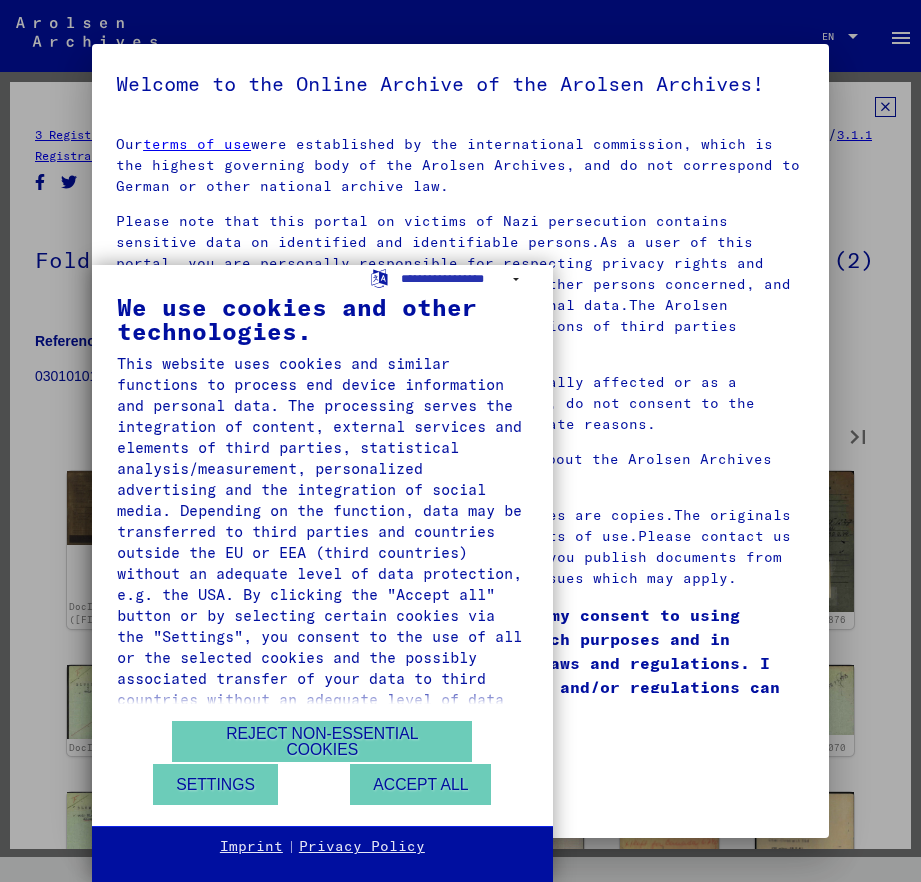 type on "**" 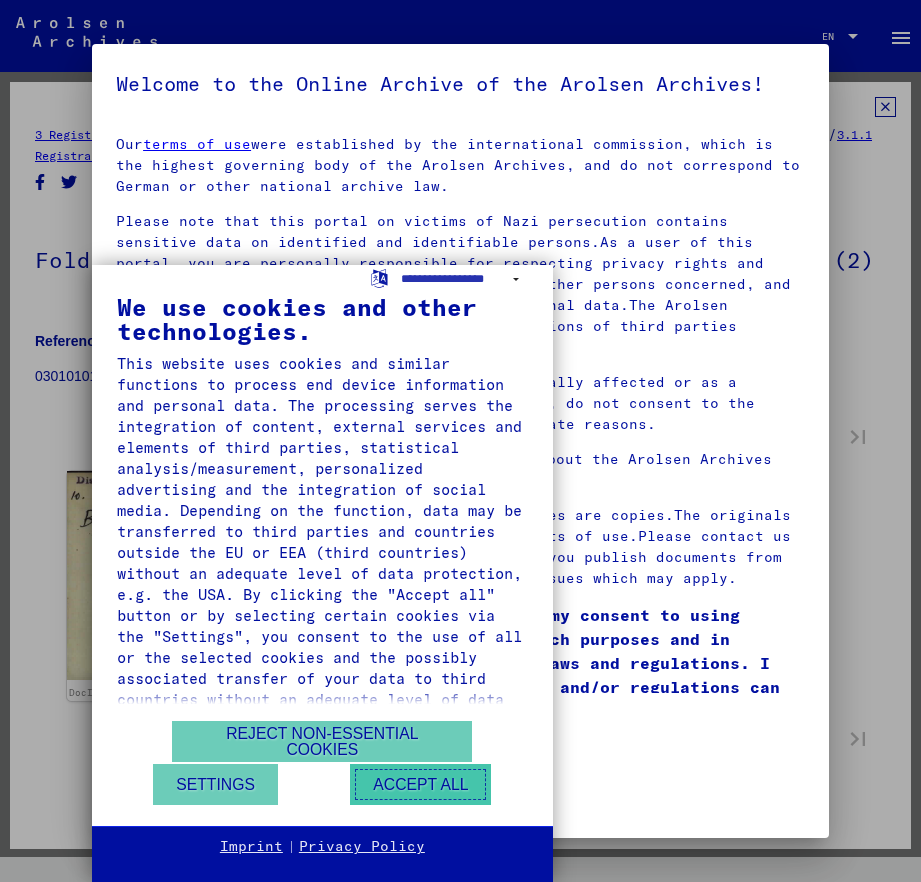 click on "Accept all" at bounding box center [420, 784] 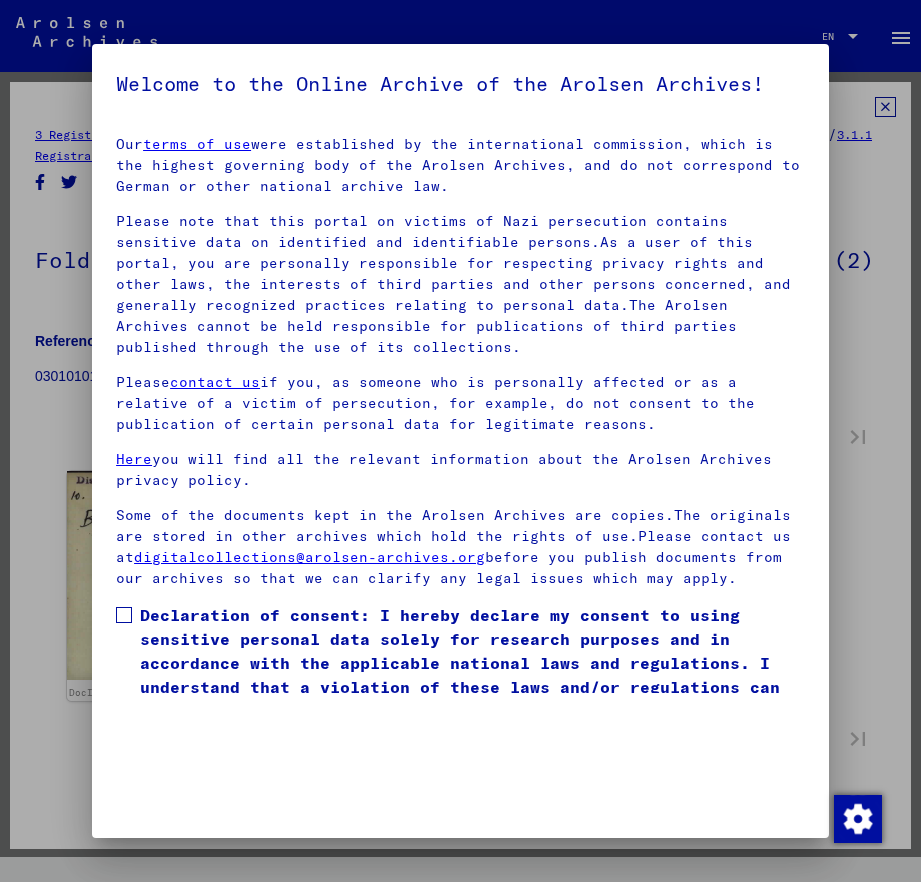 click on "Declaration of consent: I hereby declare my consent to using sensitive personal data solely for research purposes and in accordance with the applicable national laws and regulations. I understand that a violation of these laws and/or regulations can result in criminal proceedings." at bounding box center (472, 663) 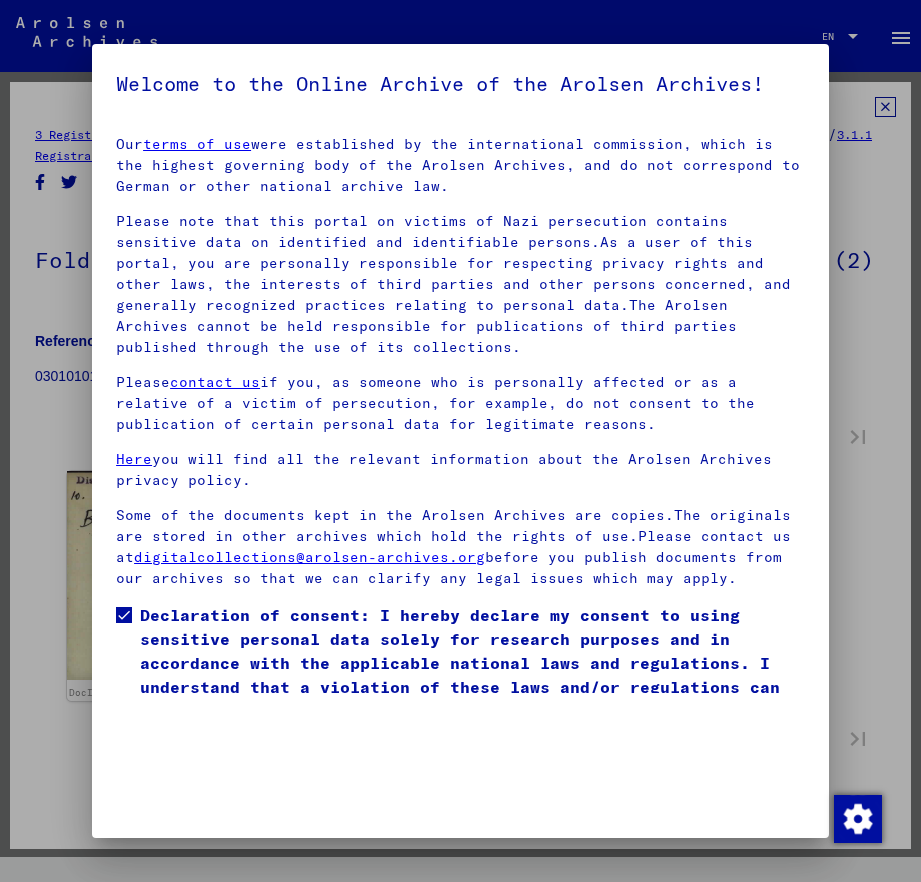 scroll, scrollTop: 88, scrollLeft: 0, axis: vertical 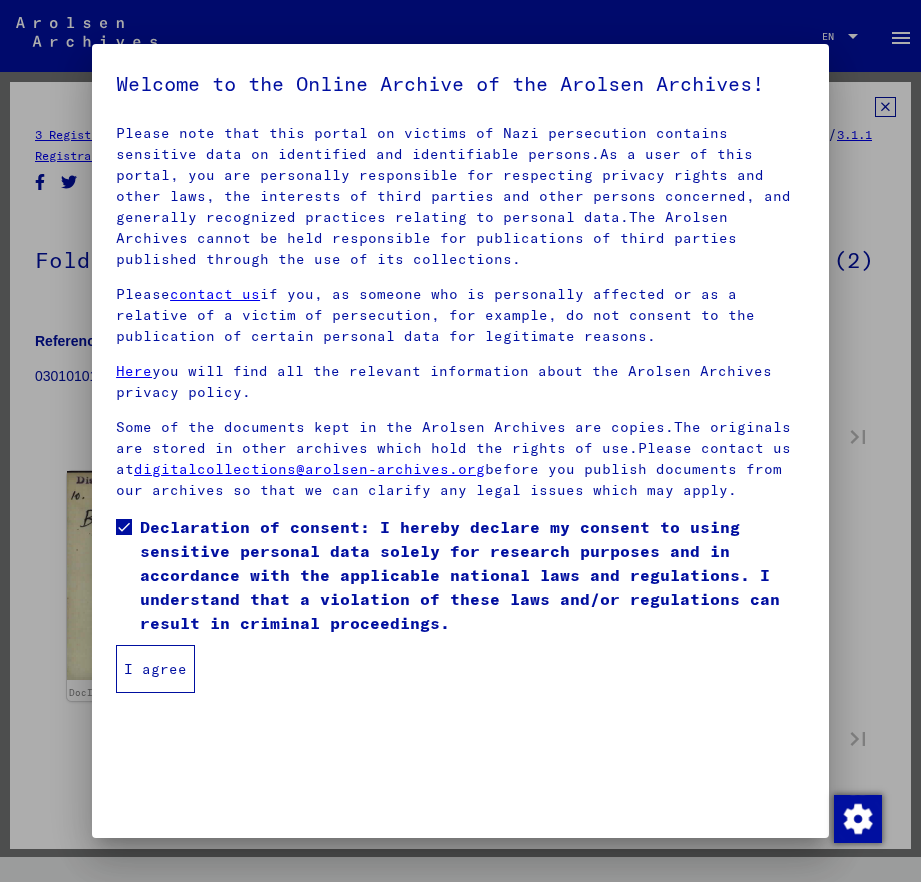 click on "I agree" at bounding box center [155, 669] 